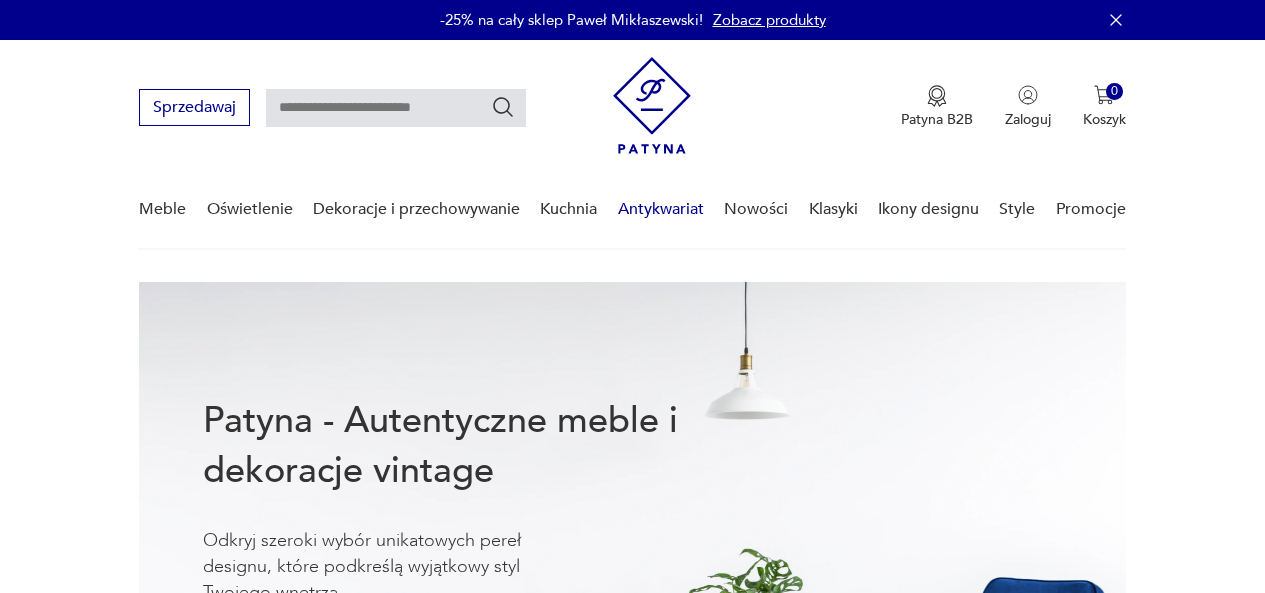 scroll, scrollTop: 0, scrollLeft: 0, axis: both 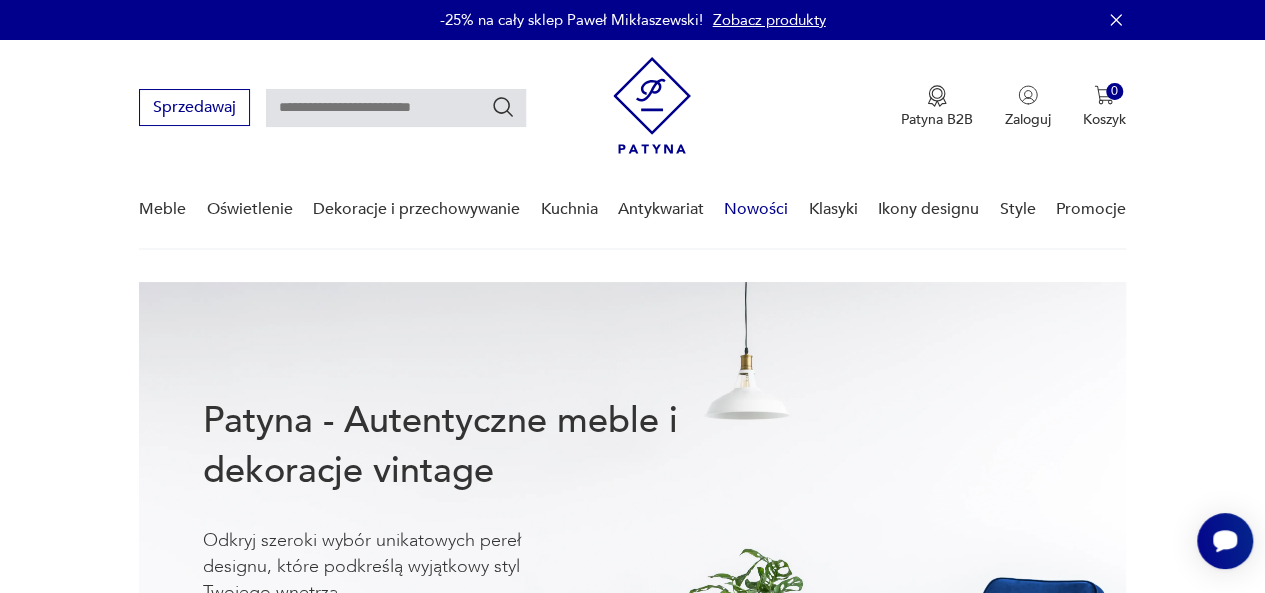click on "Nowości" at bounding box center (756, 209) 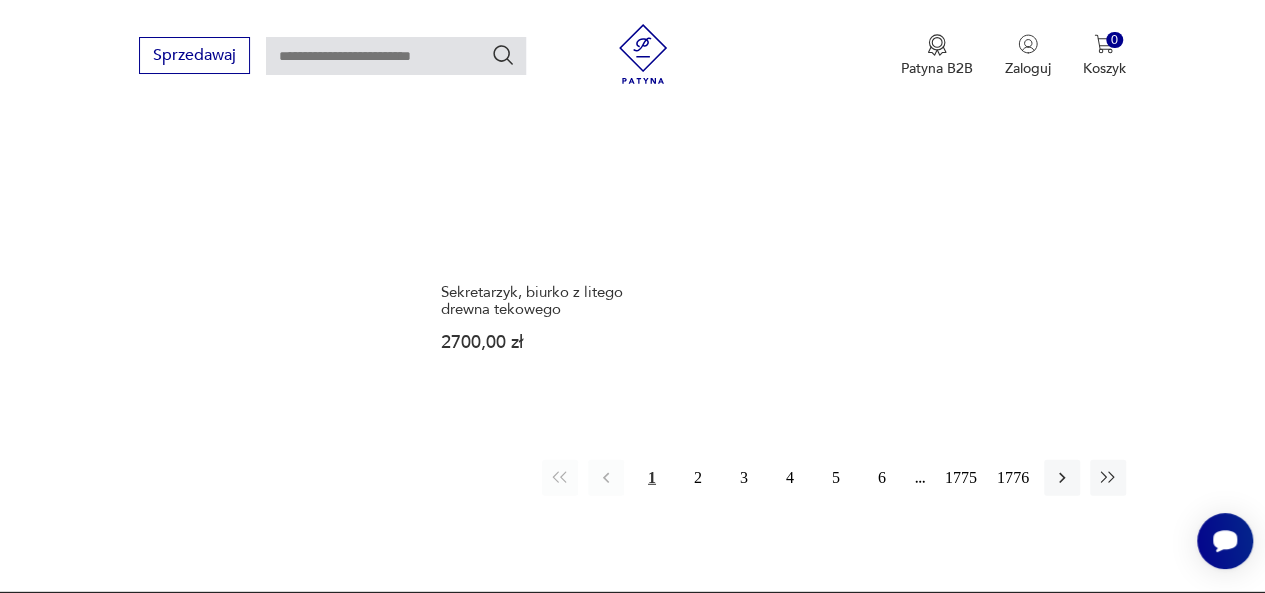 scroll, scrollTop: 2590, scrollLeft: 0, axis: vertical 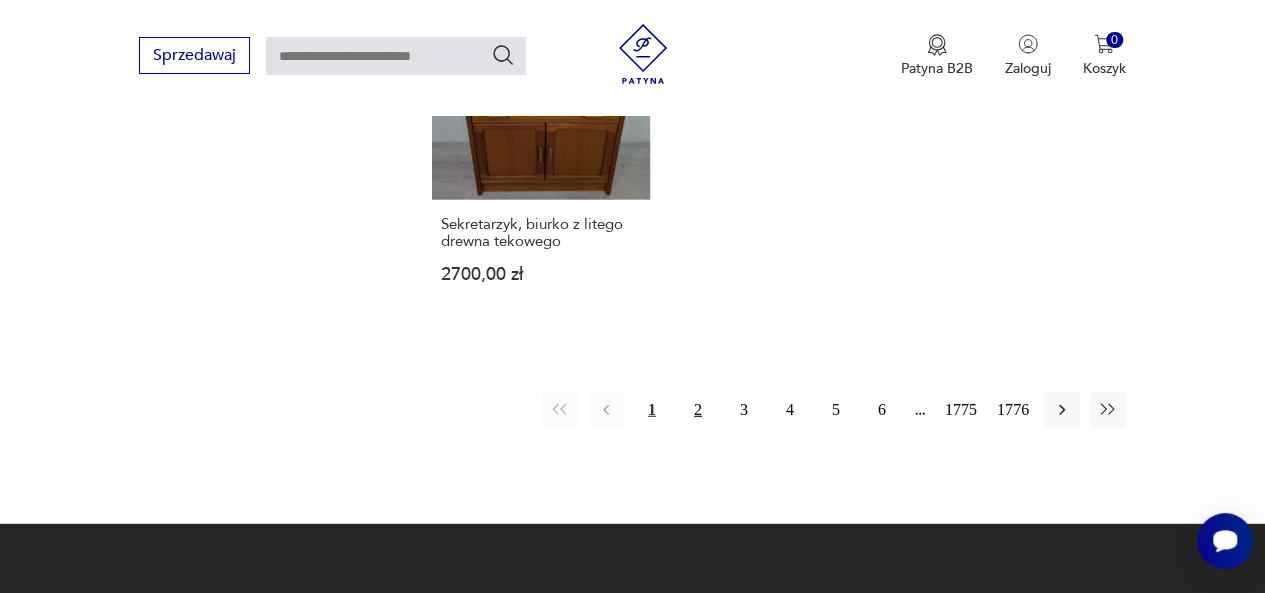 click on "2" at bounding box center [698, 410] 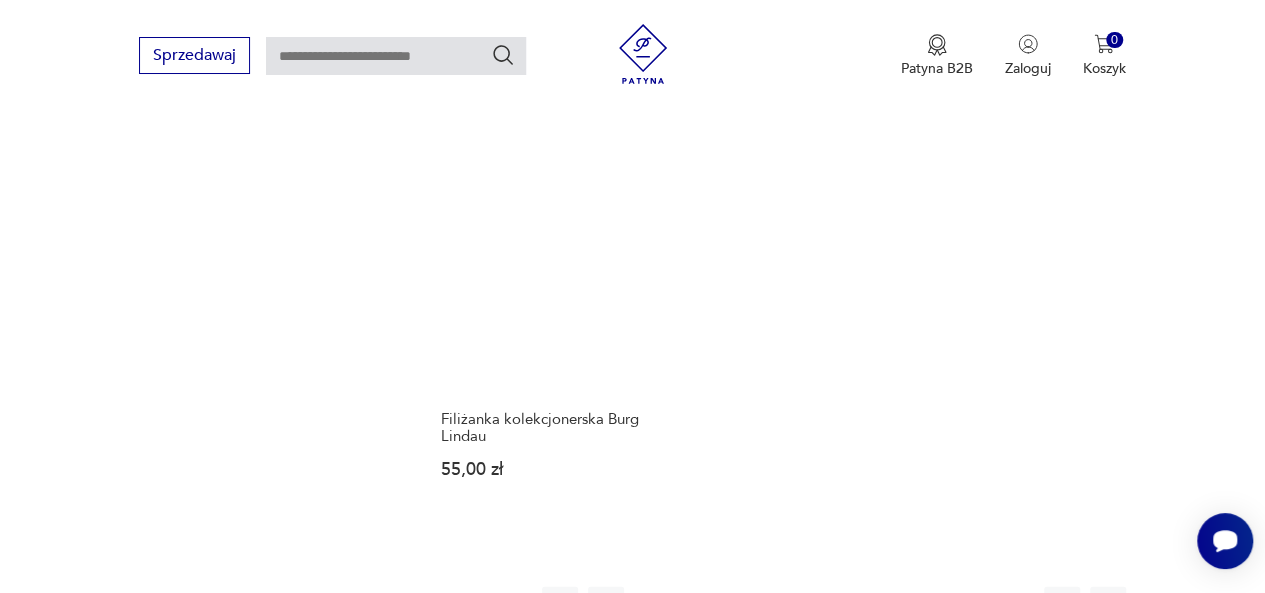 scroll, scrollTop: 2558, scrollLeft: 0, axis: vertical 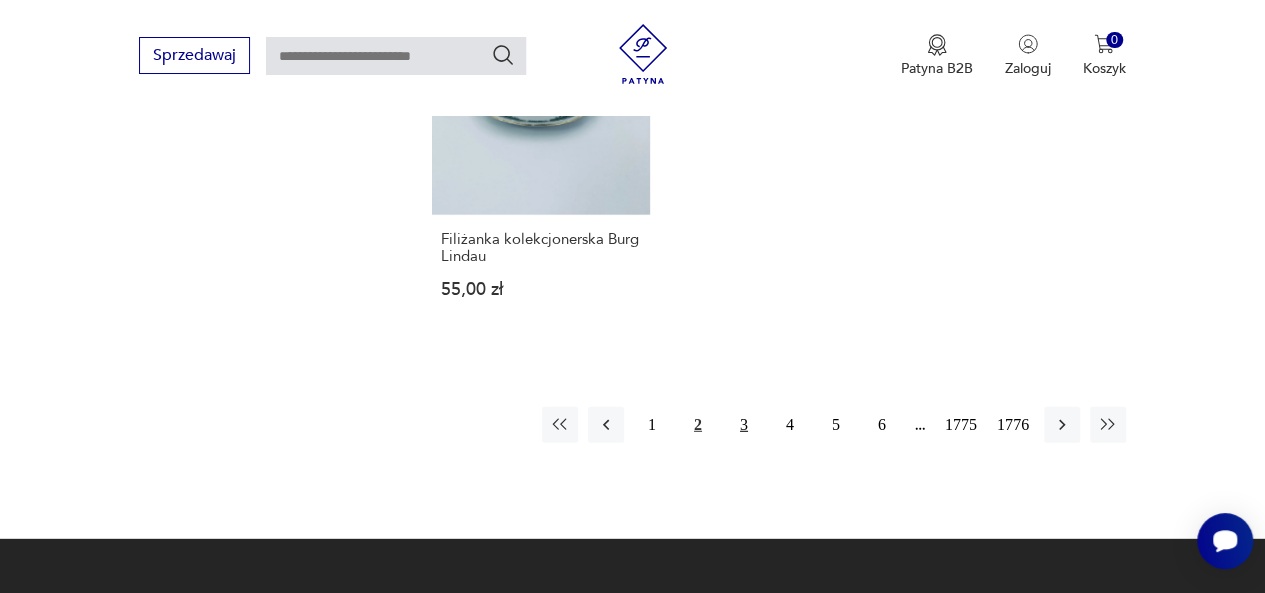click on "3" at bounding box center (744, 425) 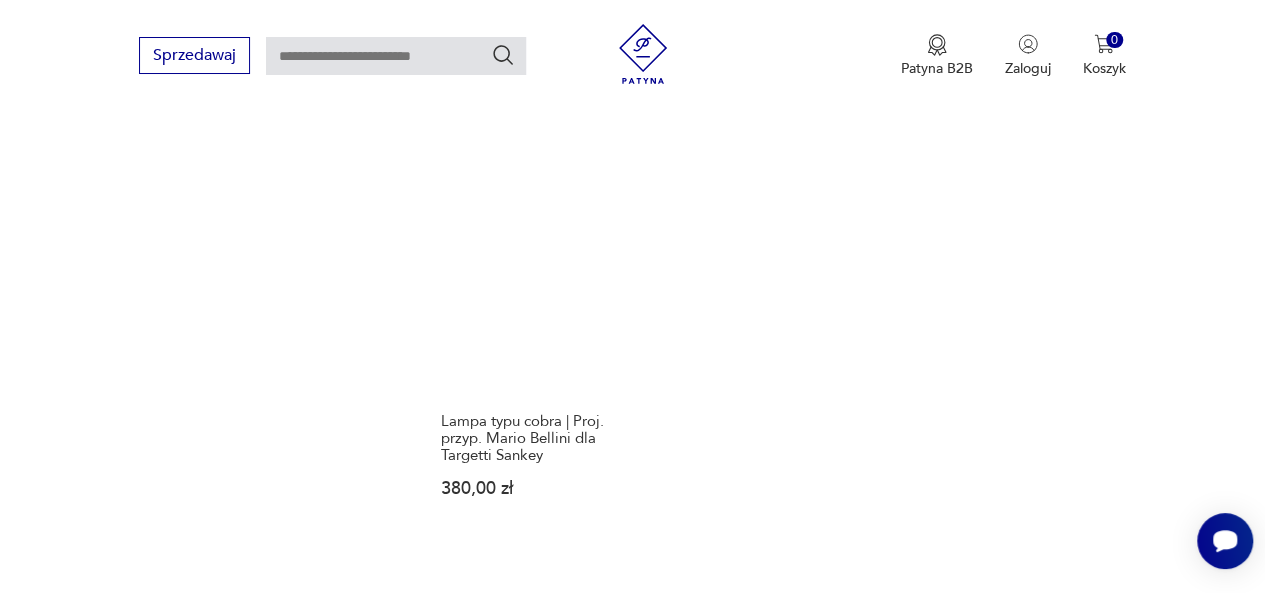 scroll, scrollTop: 2558, scrollLeft: 0, axis: vertical 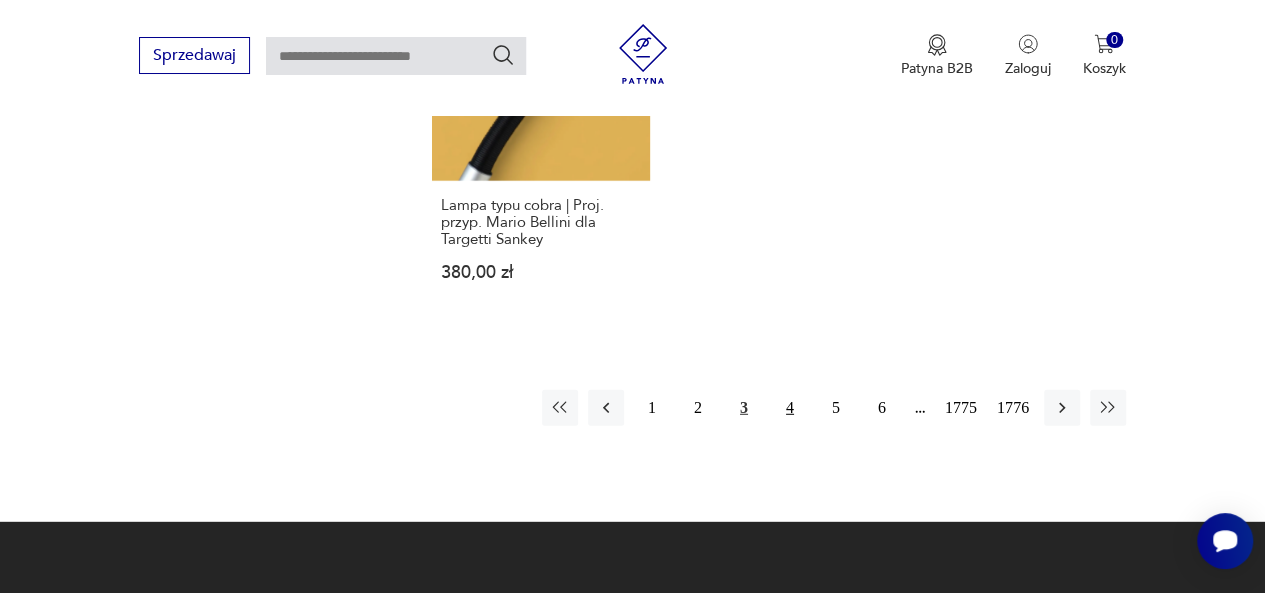 click on "4" at bounding box center (790, 408) 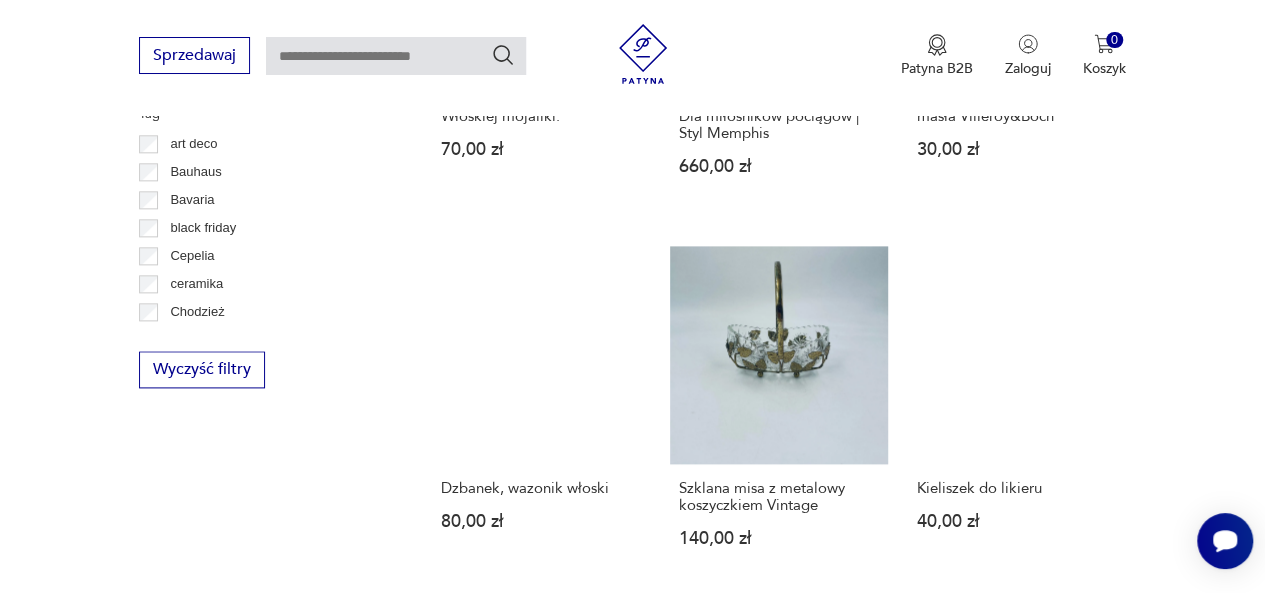 scroll, scrollTop: 1258, scrollLeft: 0, axis: vertical 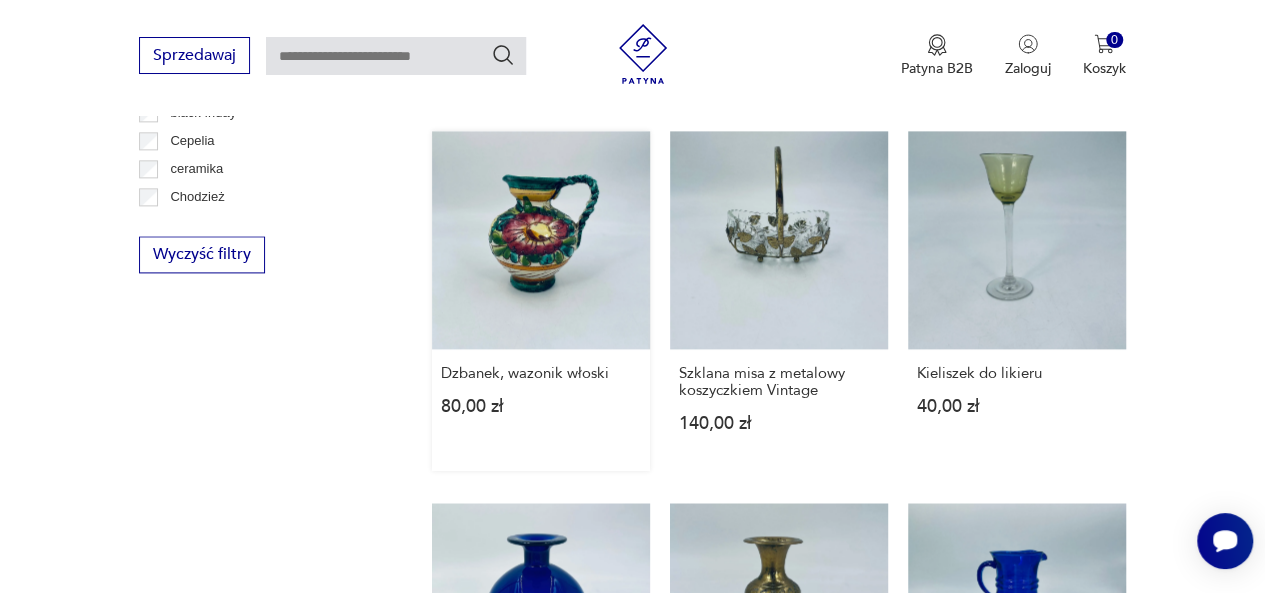 click on "Dzbanek, wazonik włoski 80,00 zł" at bounding box center [541, 301] 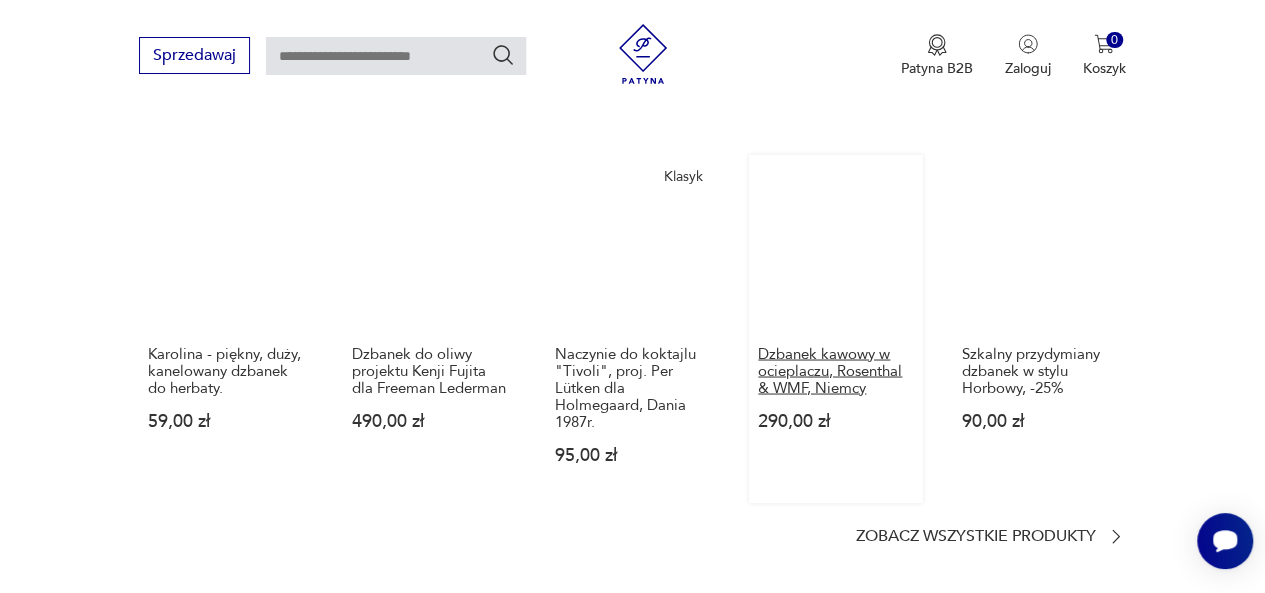 scroll, scrollTop: 1700, scrollLeft: 0, axis: vertical 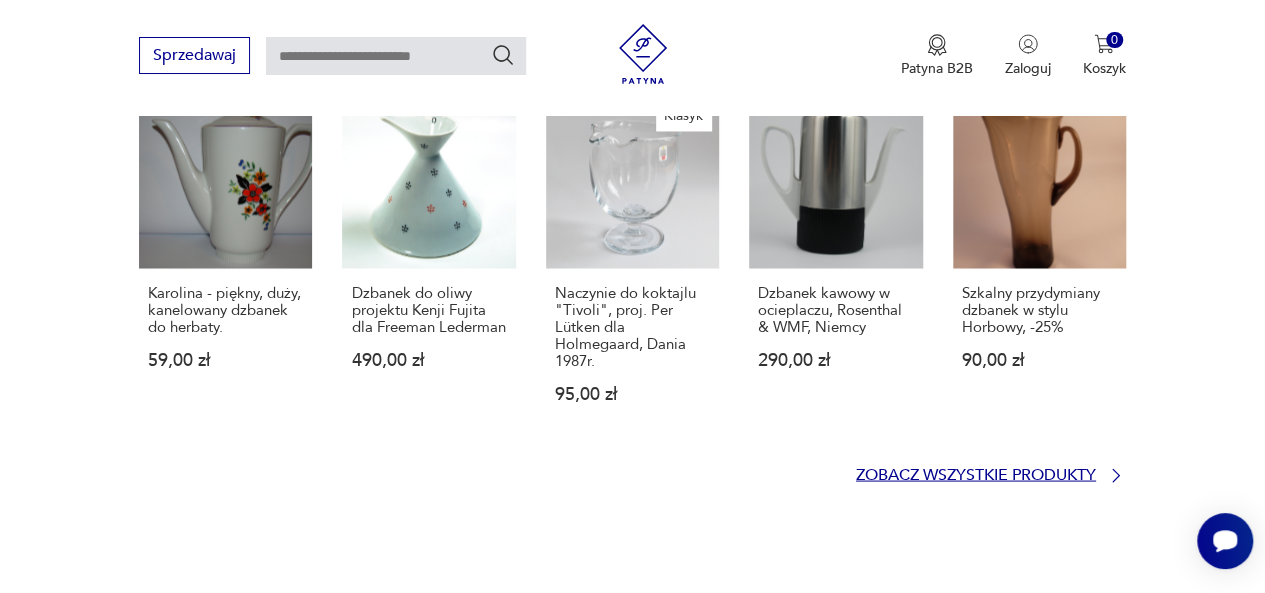 click on "Zobacz wszystkie produkty" at bounding box center [976, 474] 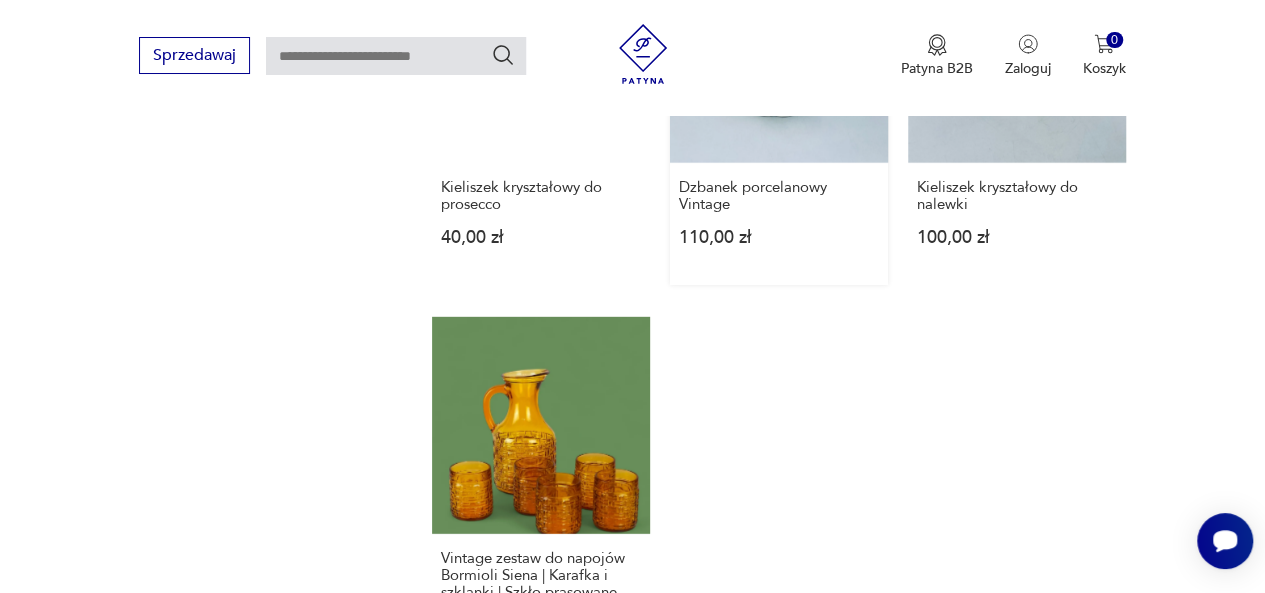 scroll, scrollTop: 2398, scrollLeft: 0, axis: vertical 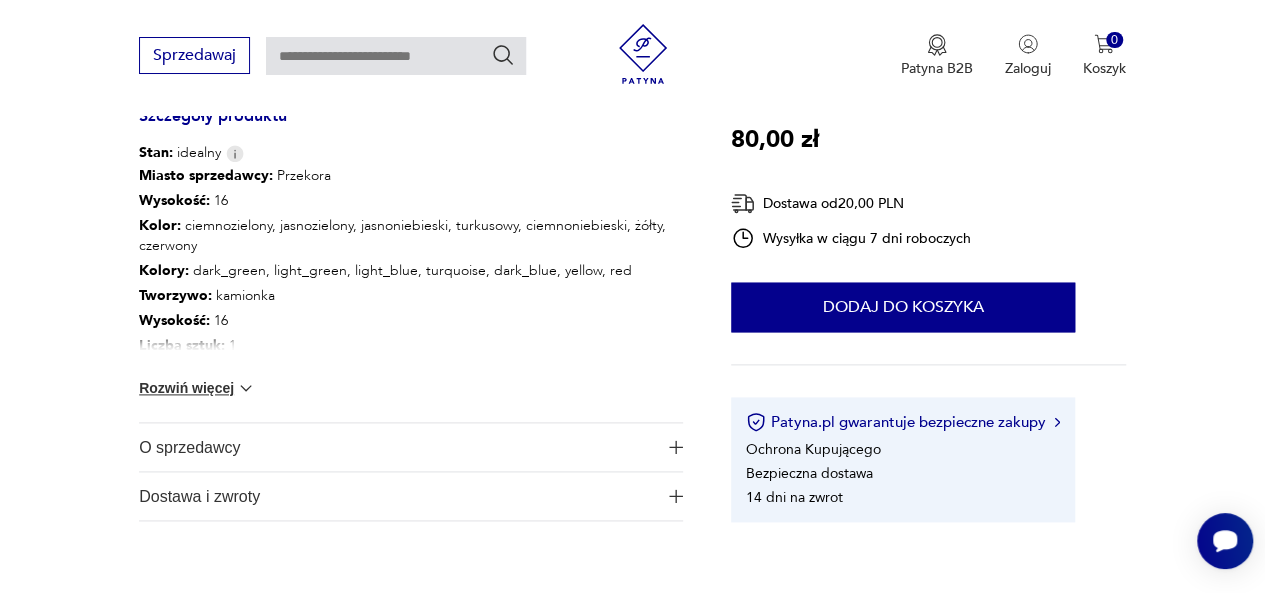 click on "Rozwiń więcej" at bounding box center [197, 388] 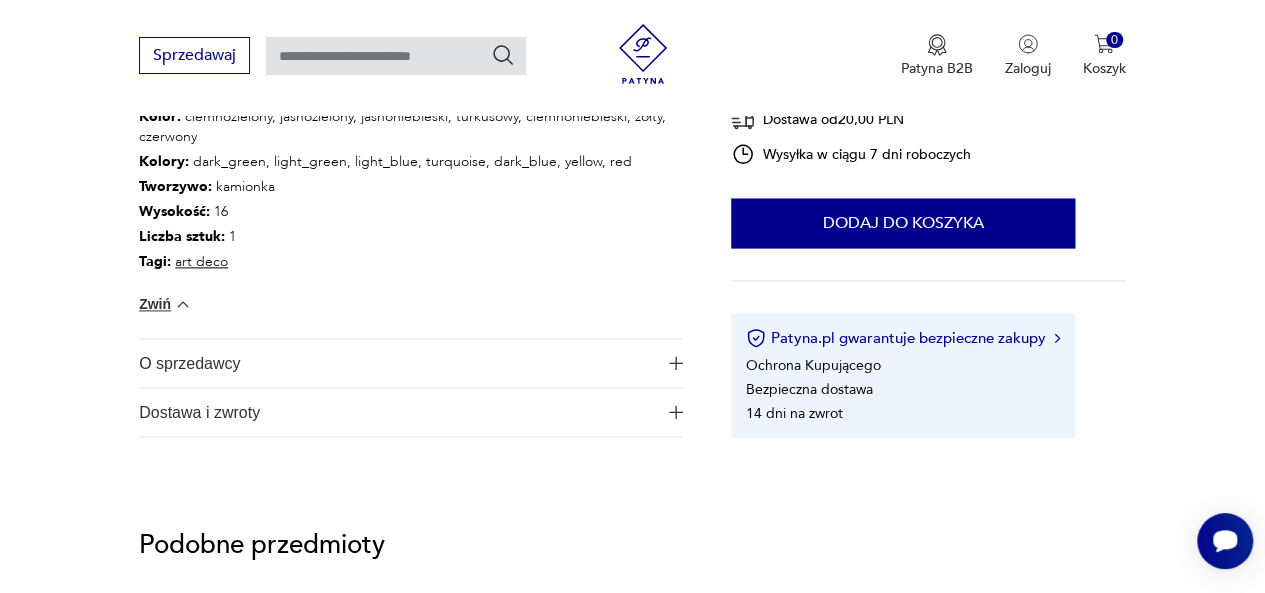 scroll, scrollTop: 1311, scrollLeft: 0, axis: vertical 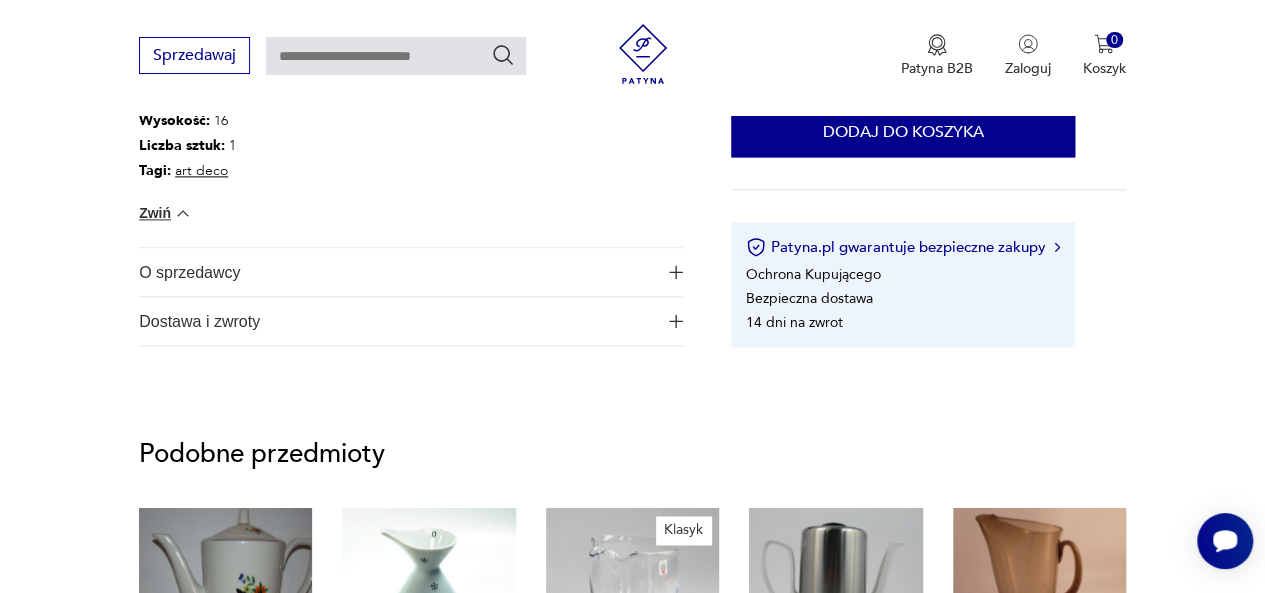 click on "O sprzedawcy" at bounding box center [397, 272] 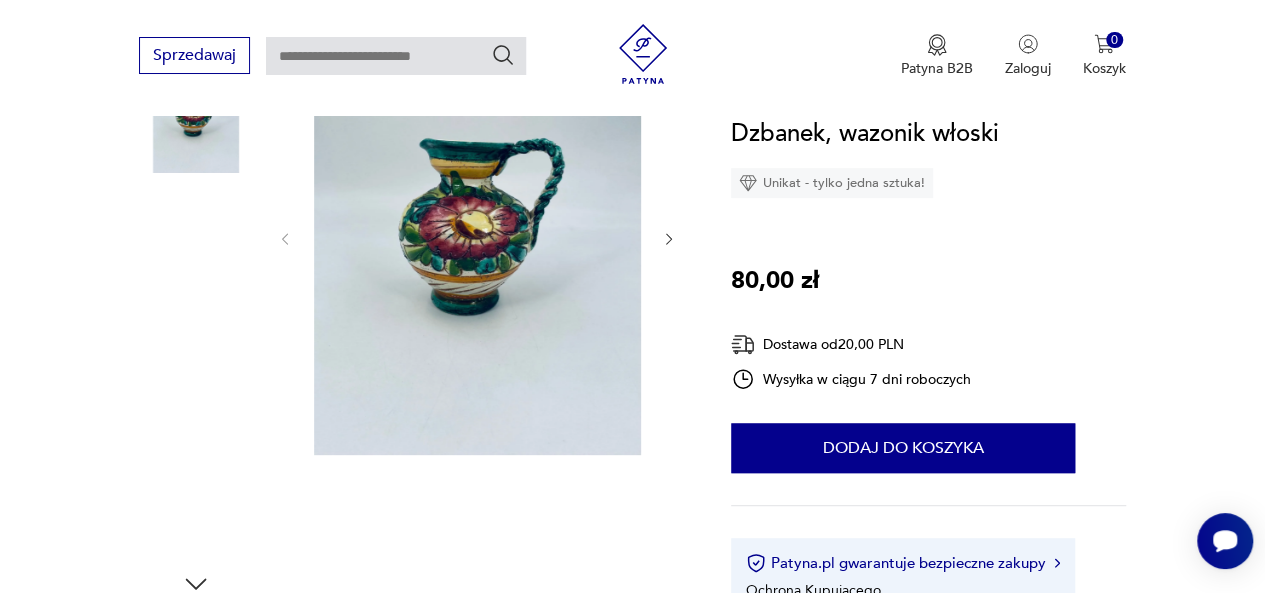 scroll, scrollTop: 111, scrollLeft: 0, axis: vertical 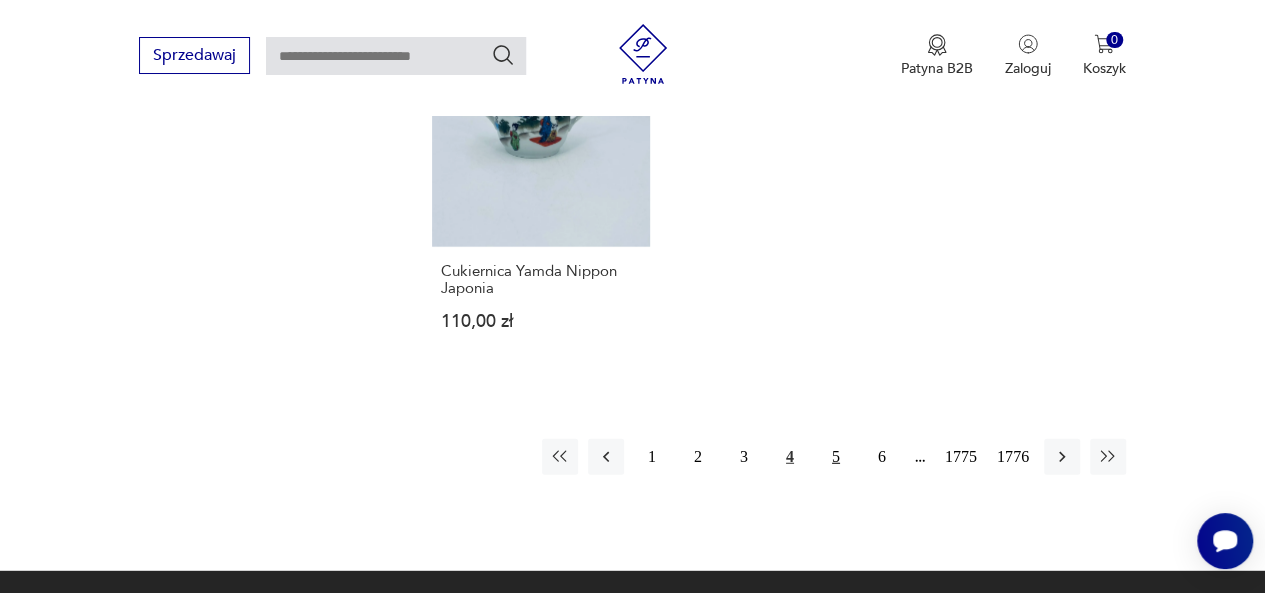 click on "5" at bounding box center (836, 457) 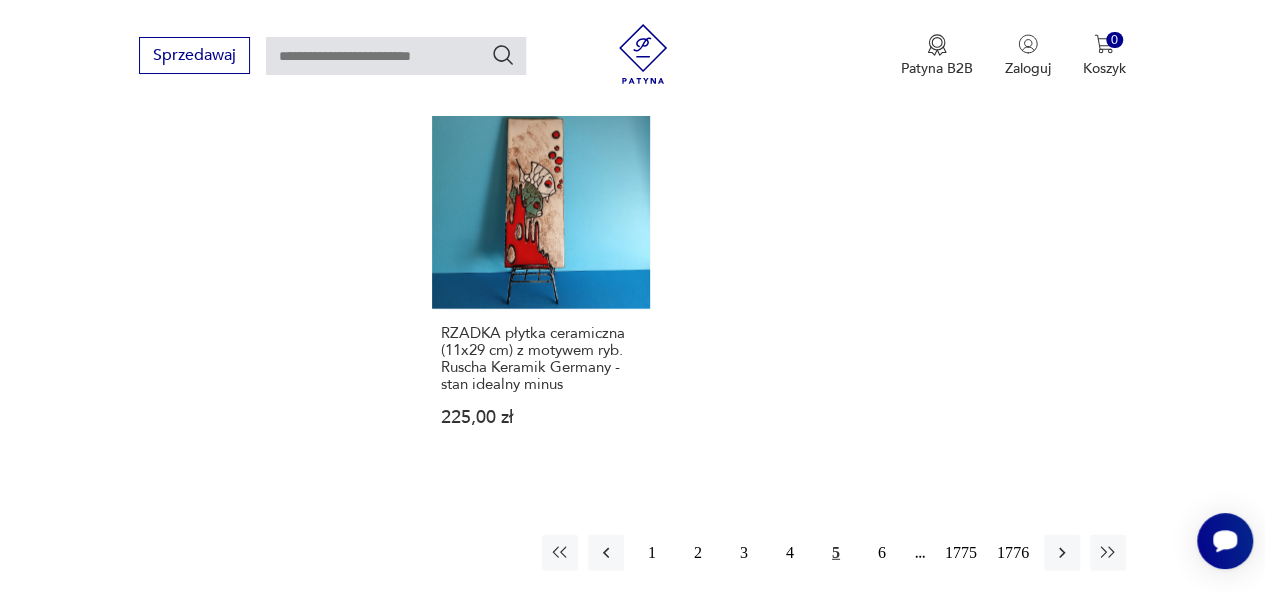 scroll, scrollTop: 2458, scrollLeft: 0, axis: vertical 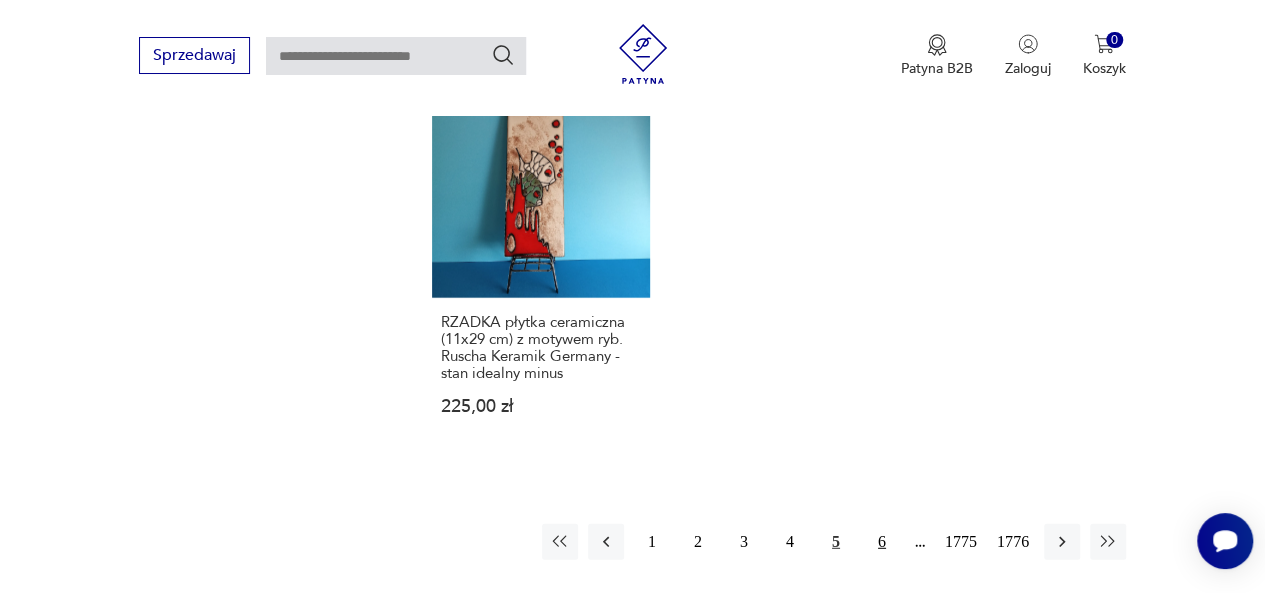 click on "6" at bounding box center (882, 542) 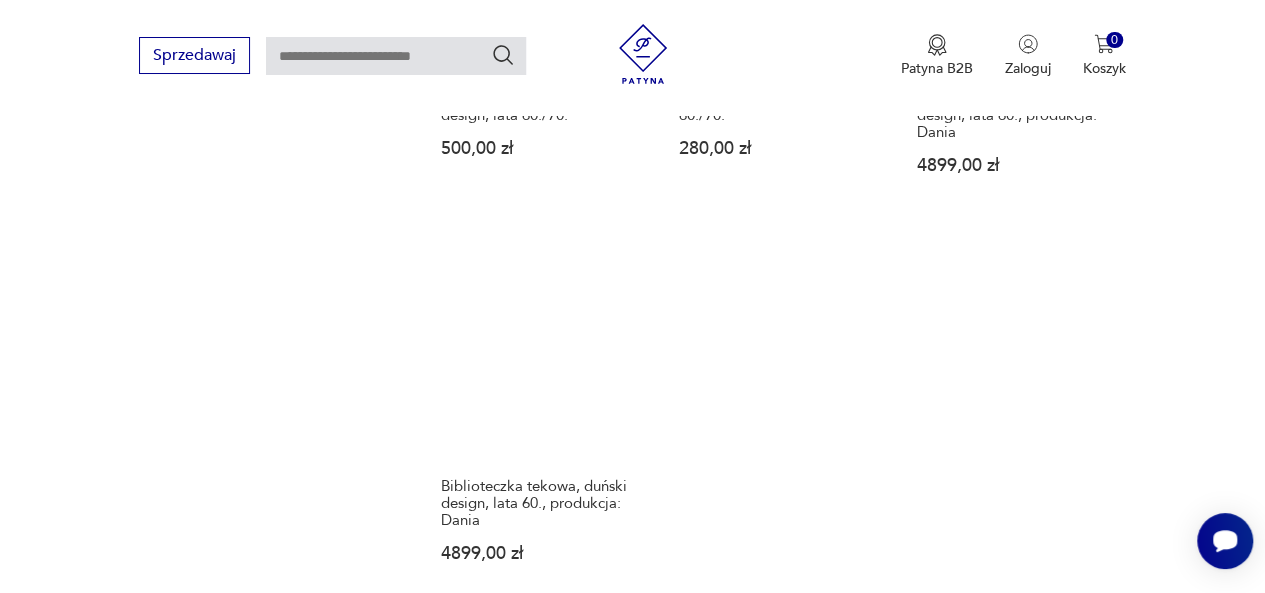 scroll, scrollTop: 2558, scrollLeft: 0, axis: vertical 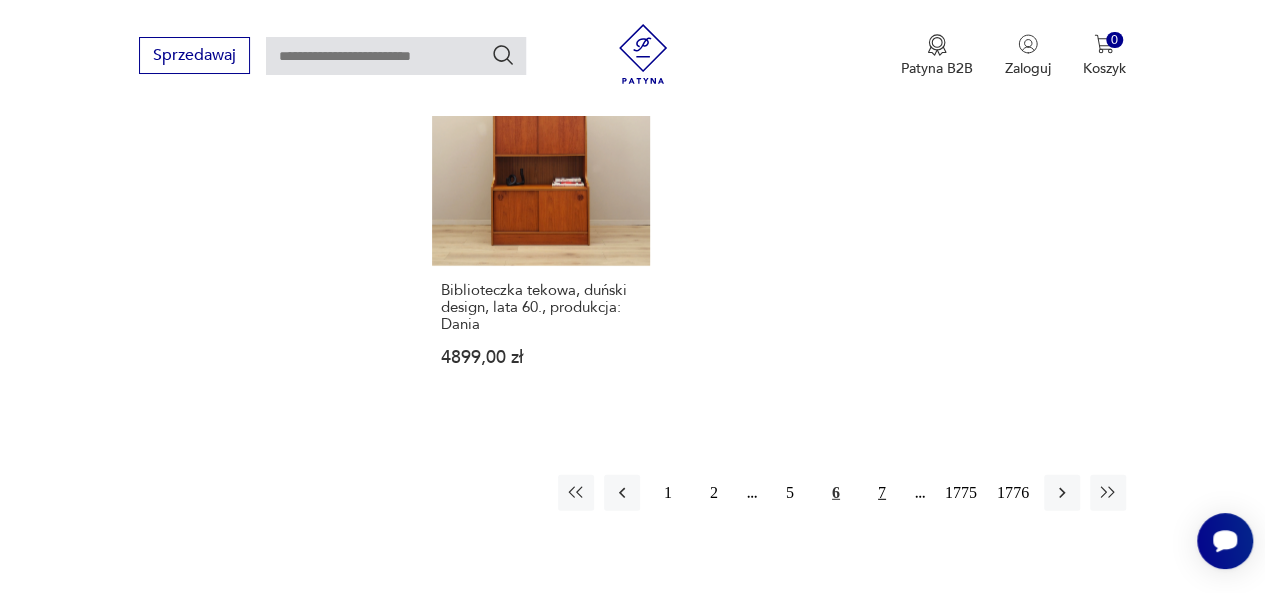 click on "7" at bounding box center [882, 493] 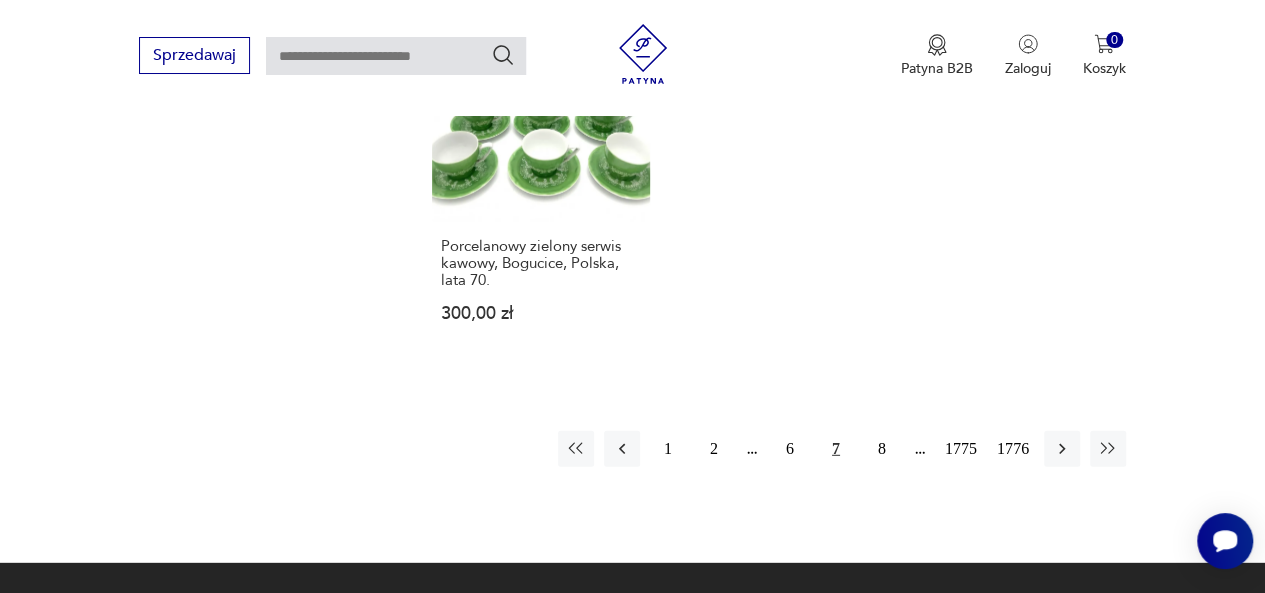 scroll, scrollTop: 2758, scrollLeft: 0, axis: vertical 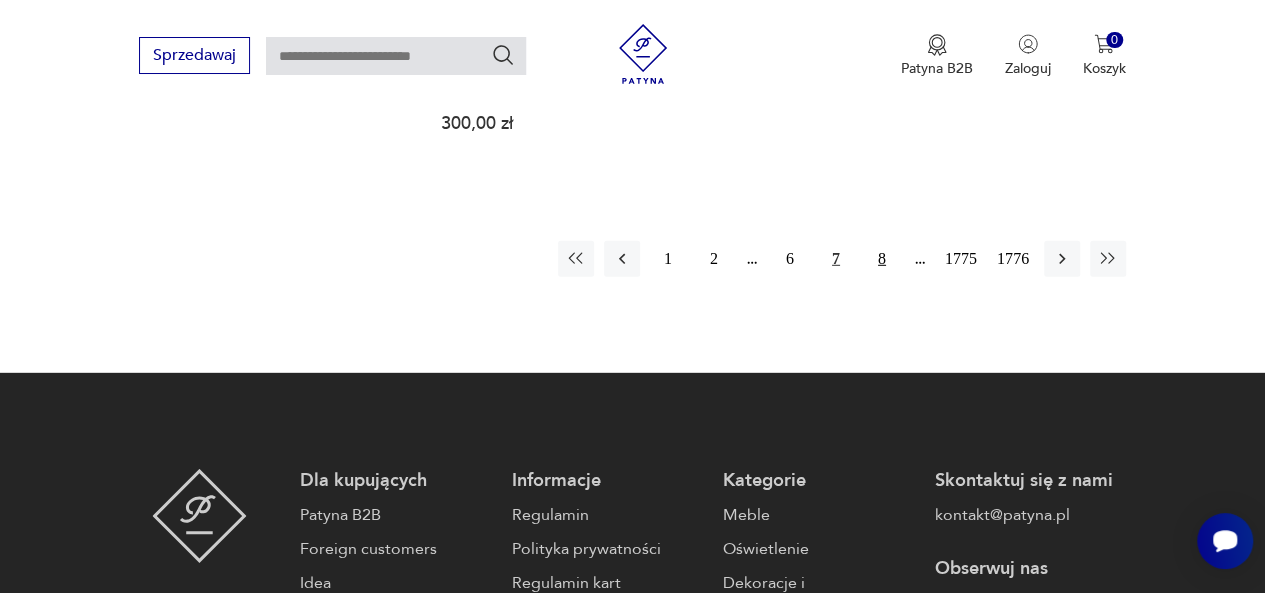 click on "8" at bounding box center [882, 259] 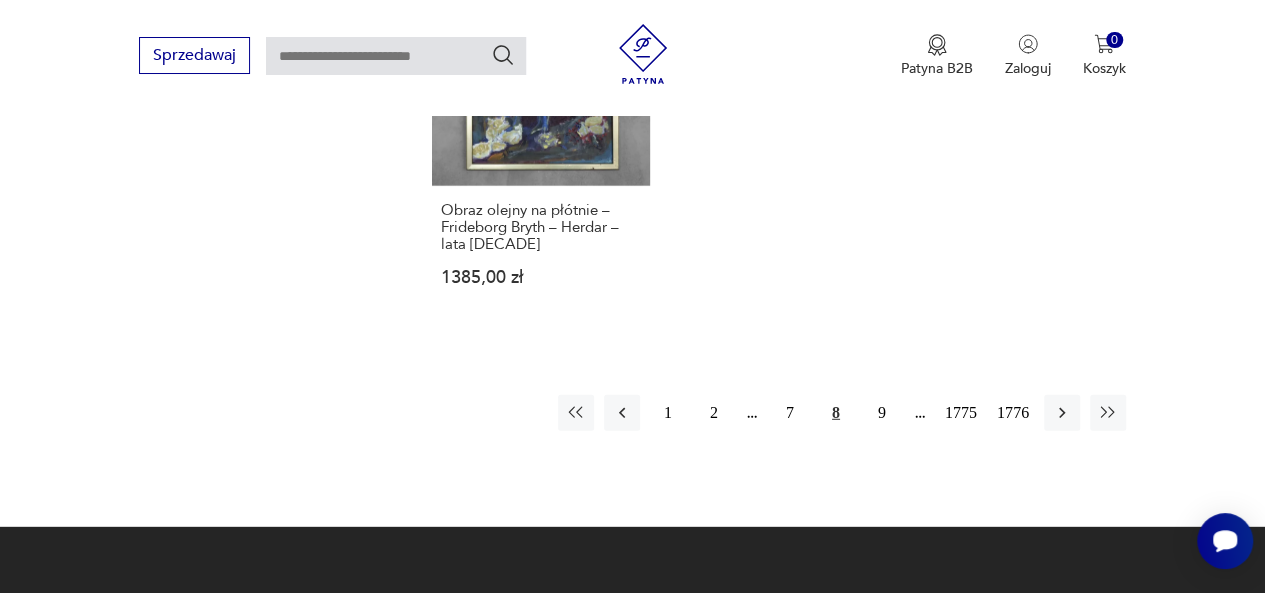 scroll, scrollTop: 2658, scrollLeft: 0, axis: vertical 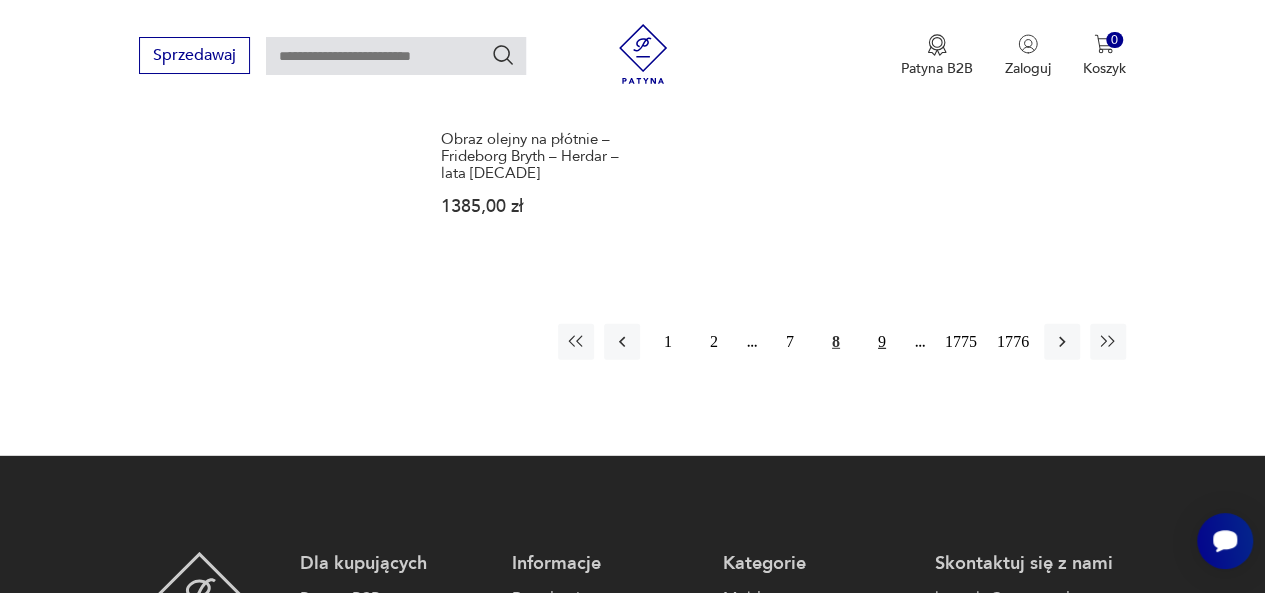 click on "9" at bounding box center [882, 342] 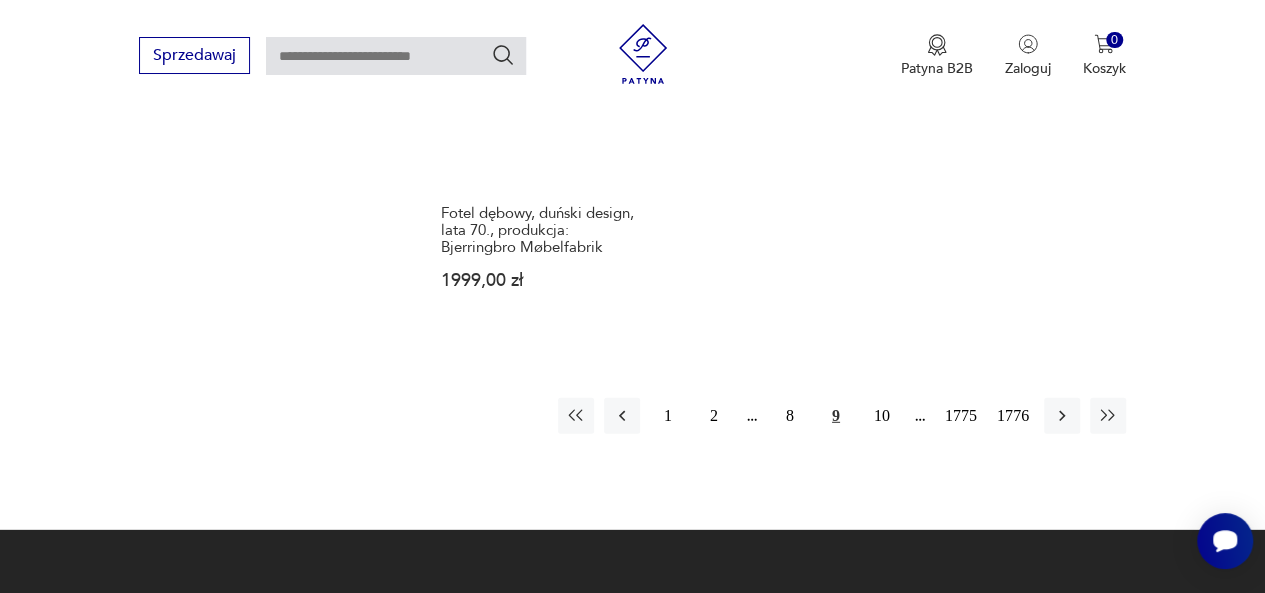 scroll, scrollTop: 2758, scrollLeft: 0, axis: vertical 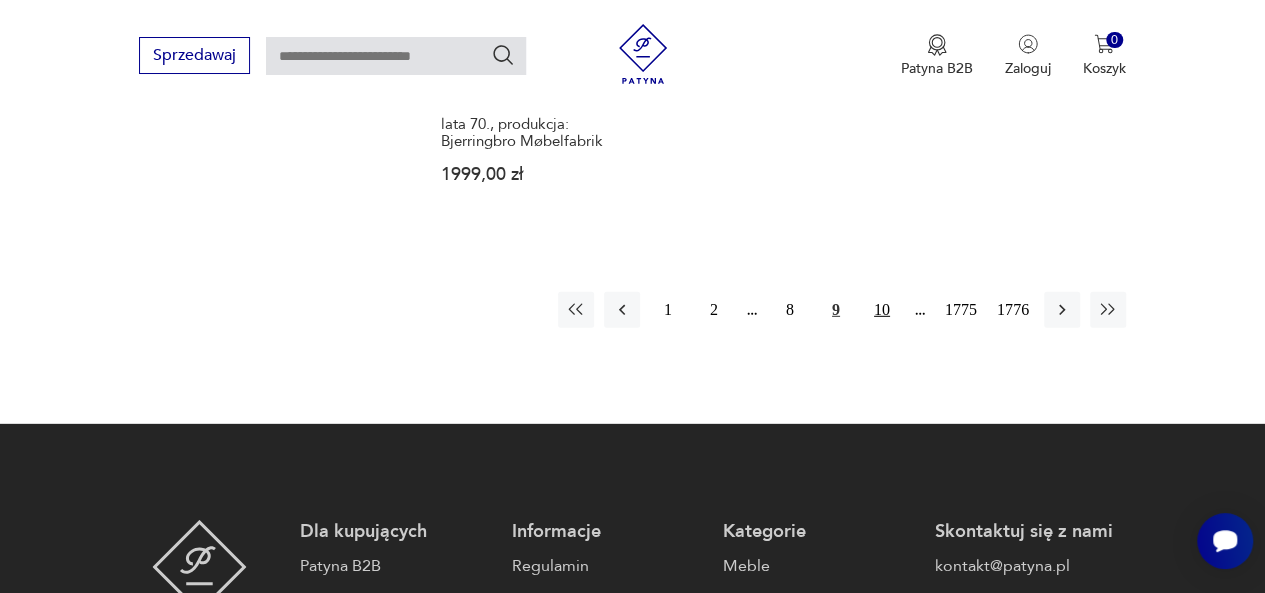 click on "10" at bounding box center [882, 310] 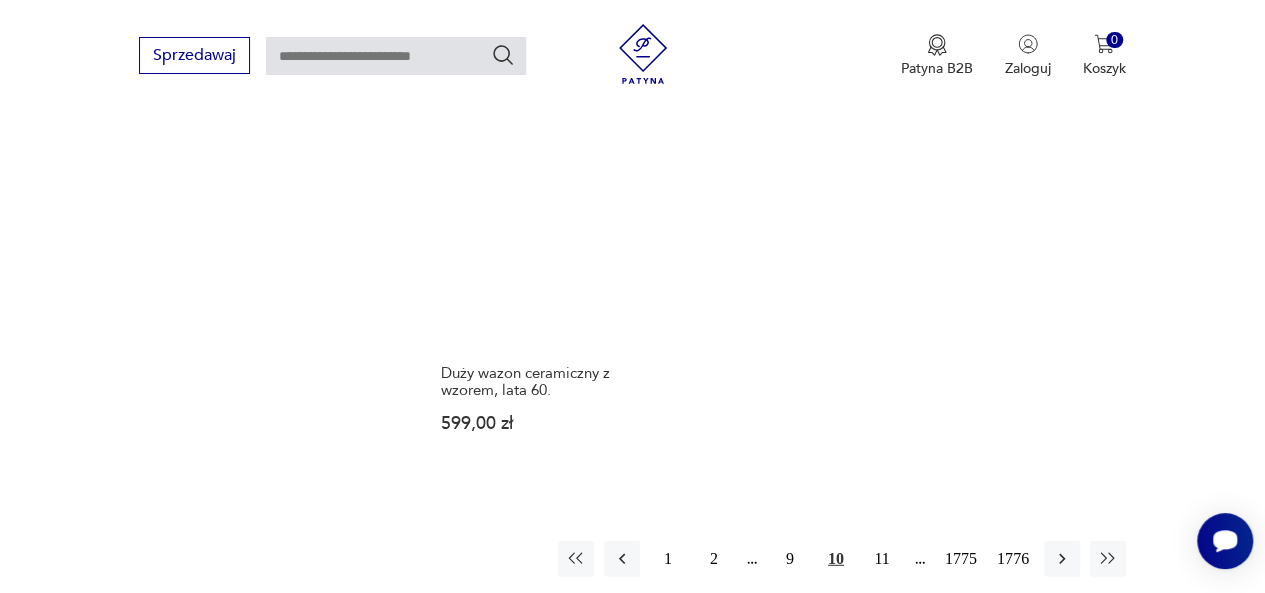 scroll, scrollTop: 2758, scrollLeft: 0, axis: vertical 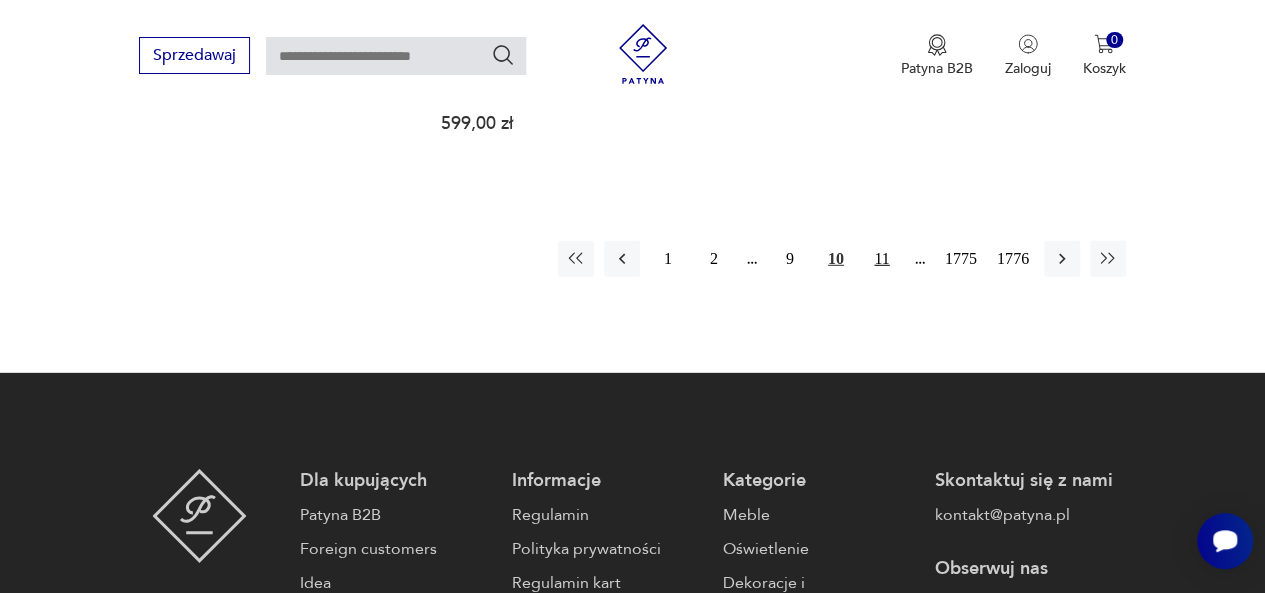 click on "11" at bounding box center [882, 259] 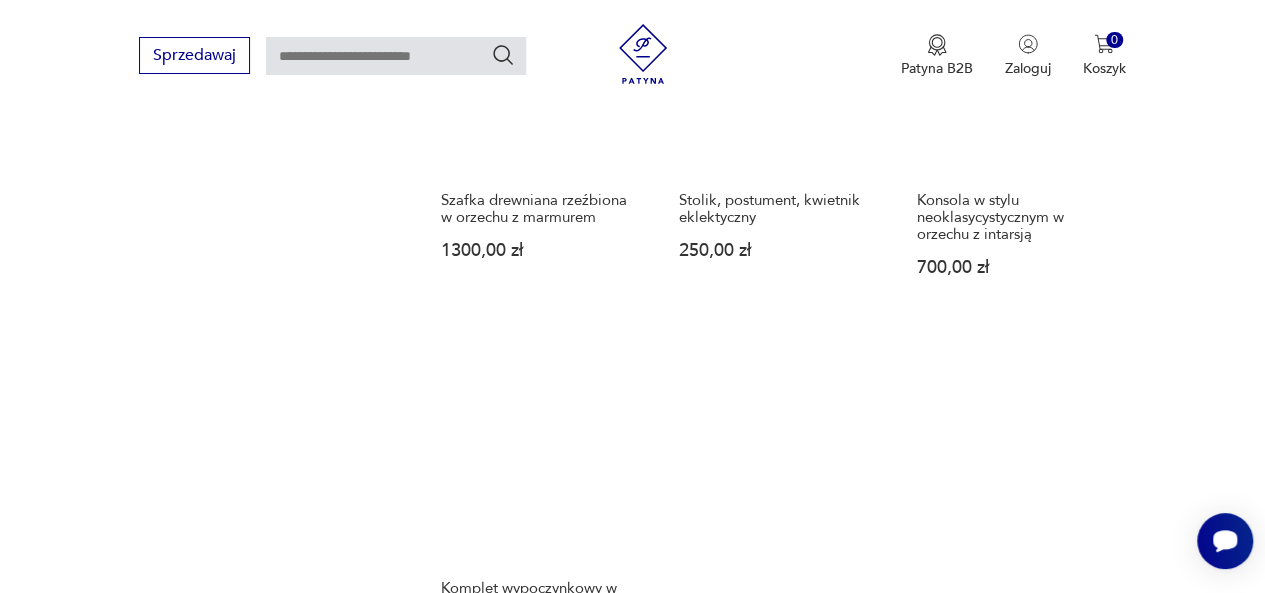 scroll, scrollTop: 2458, scrollLeft: 0, axis: vertical 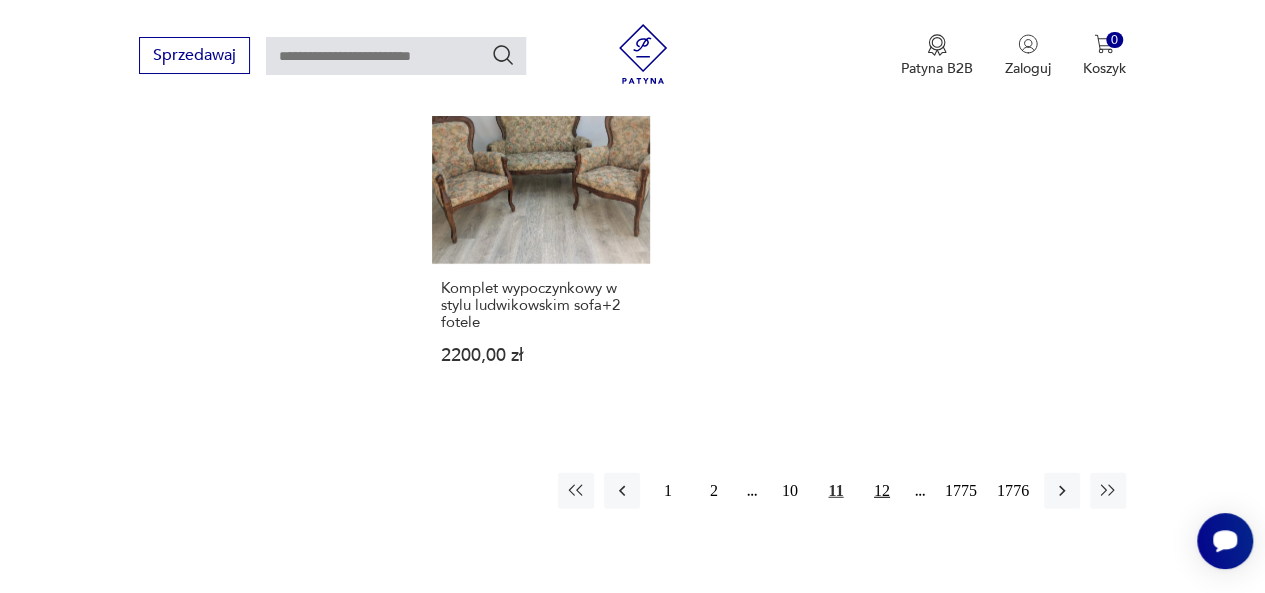 click on "12" at bounding box center [882, 491] 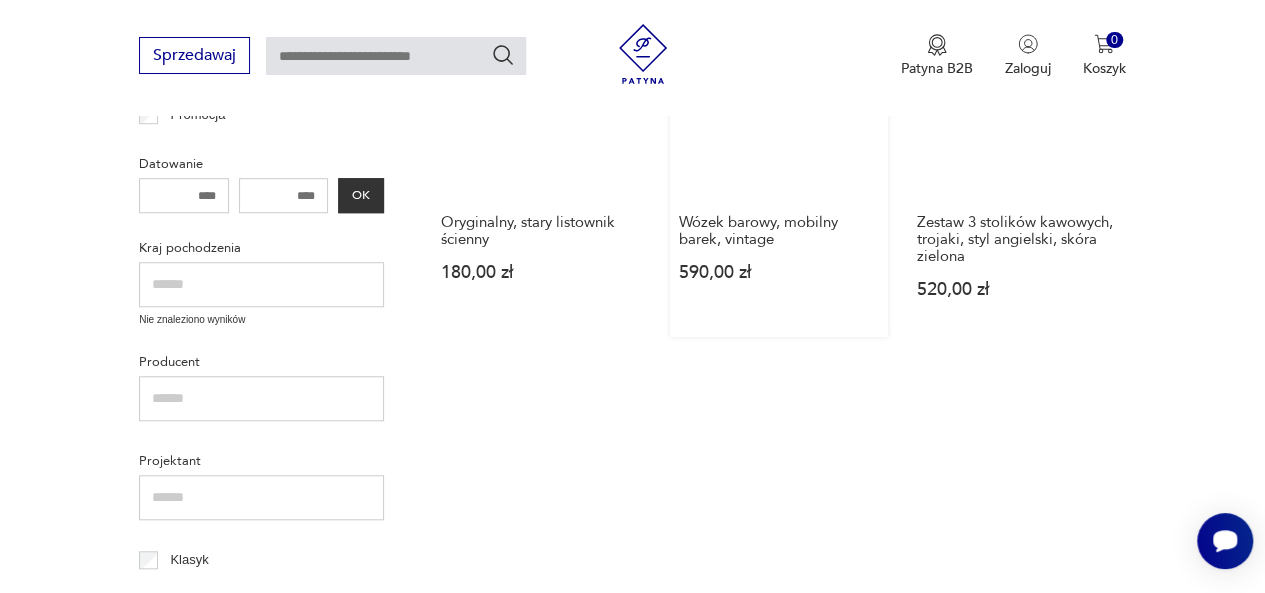 scroll, scrollTop: 658, scrollLeft: 0, axis: vertical 